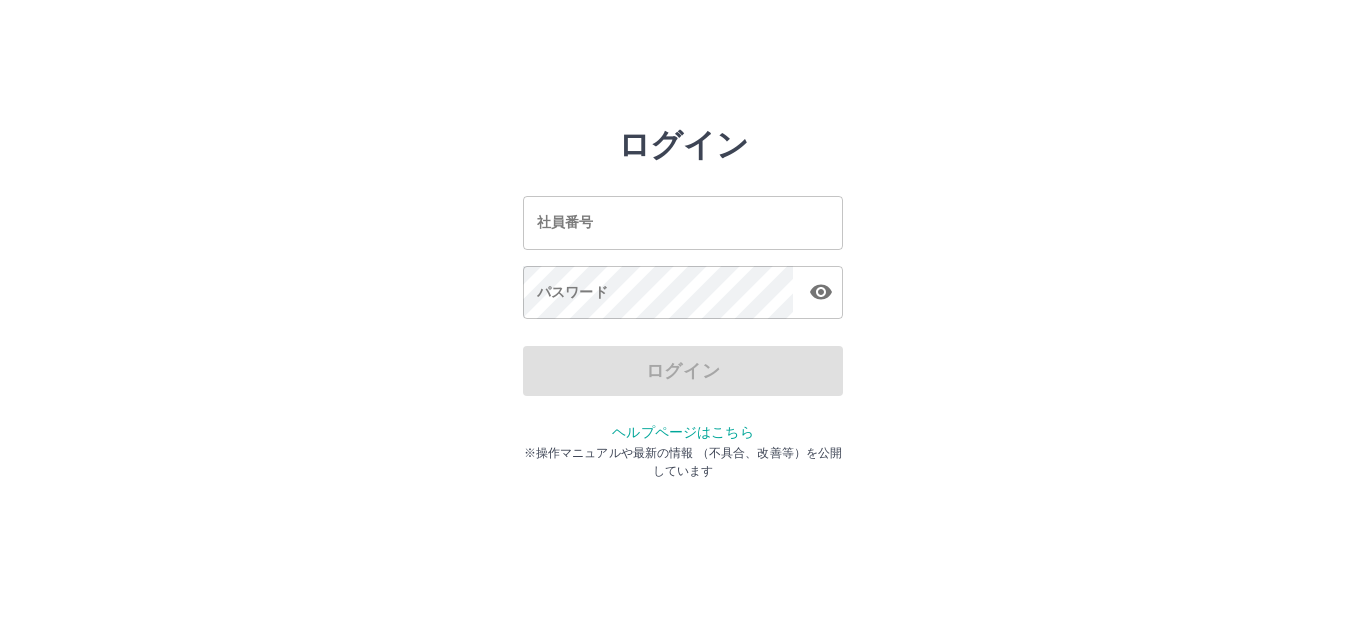 scroll, scrollTop: 0, scrollLeft: 0, axis: both 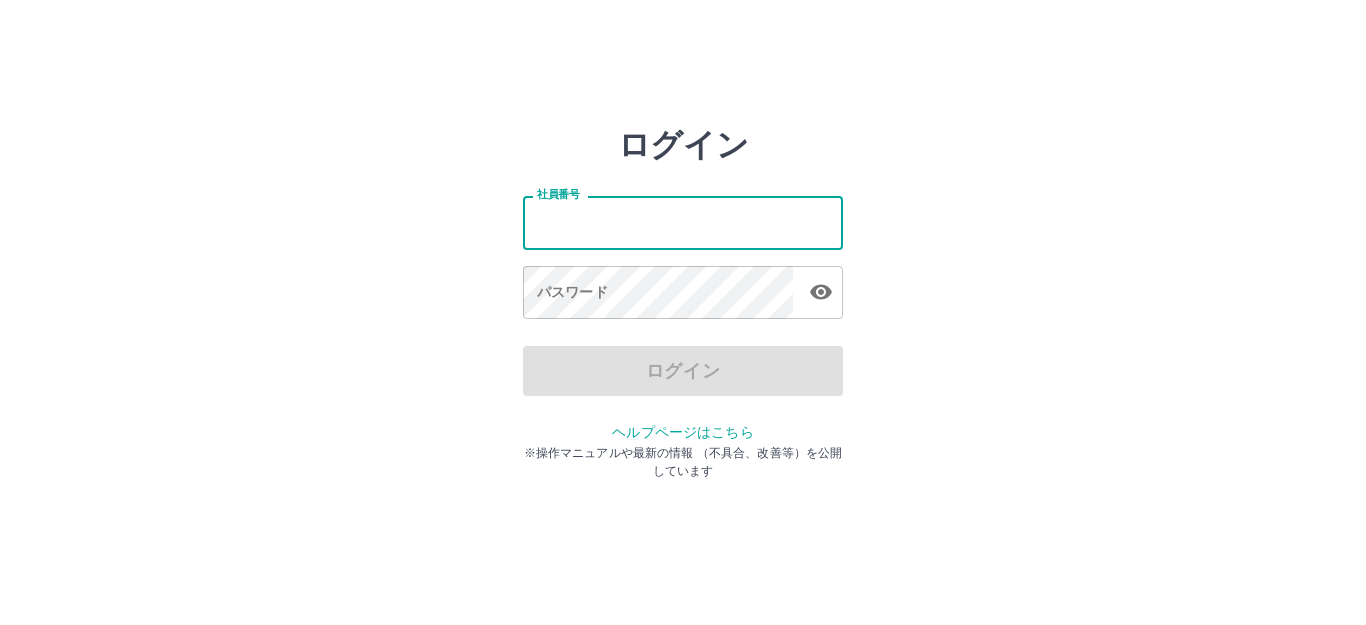 click on "社員番号" at bounding box center (683, 222) 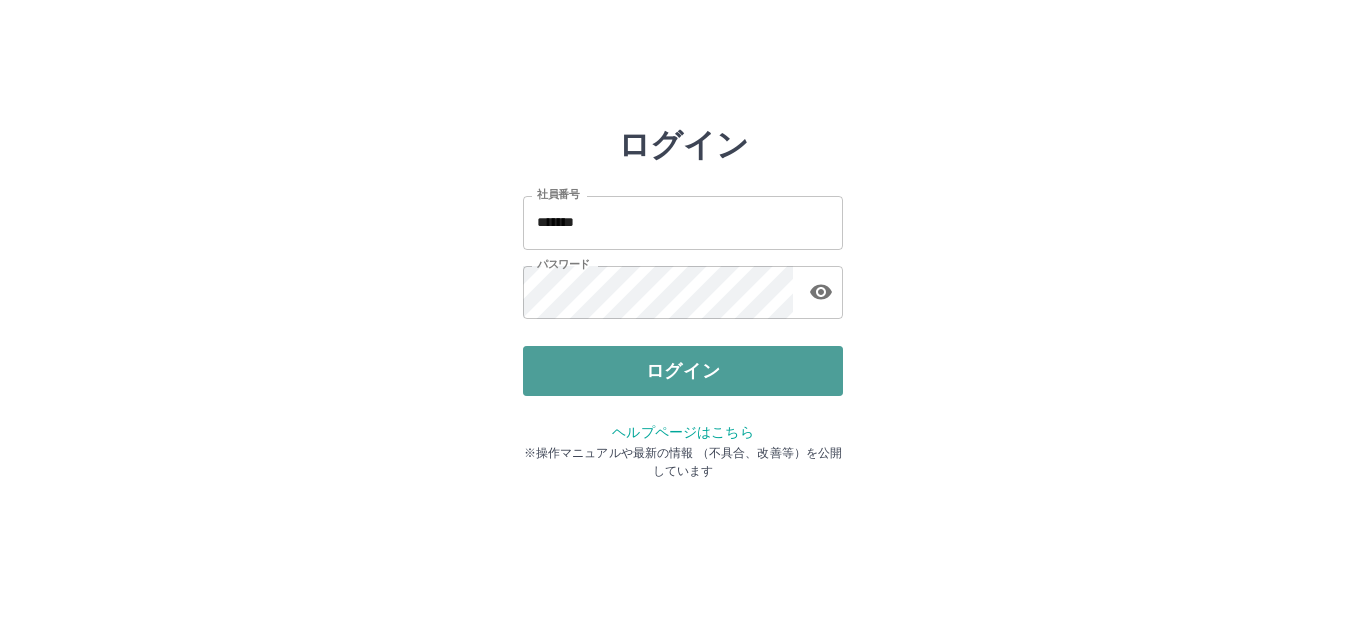 click on "ログイン" at bounding box center (683, 371) 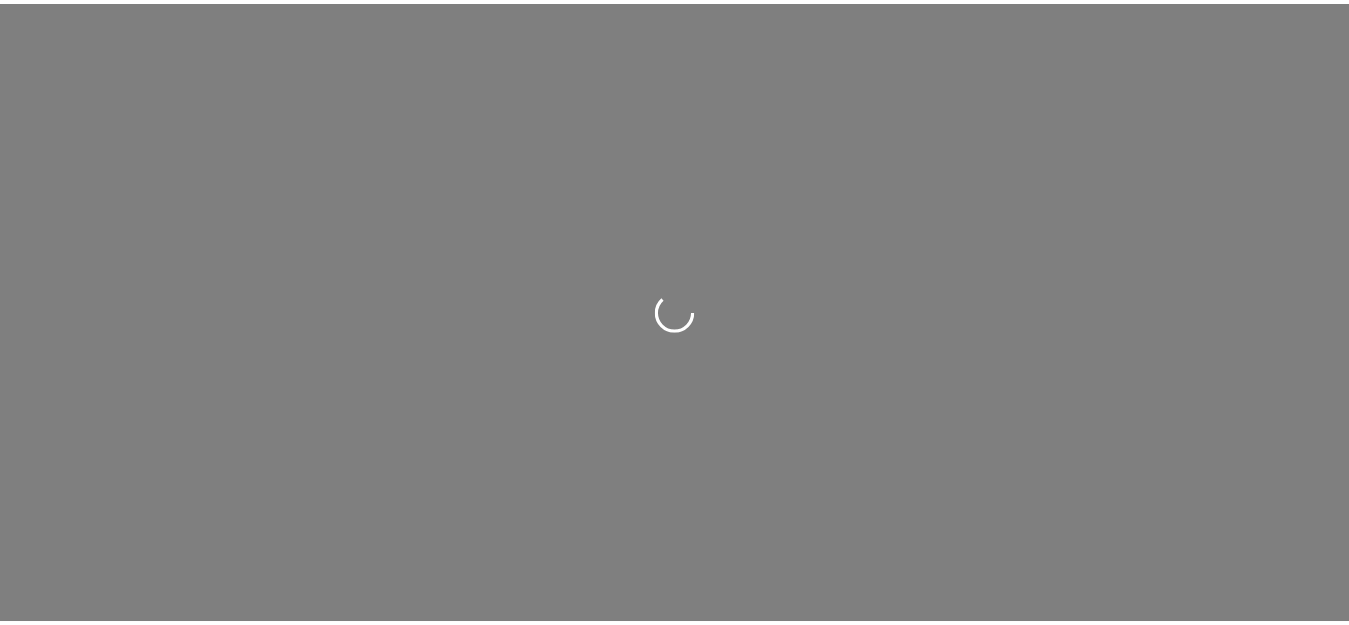 scroll, scrollTop: 0, scrollLeft: 0, axis: both 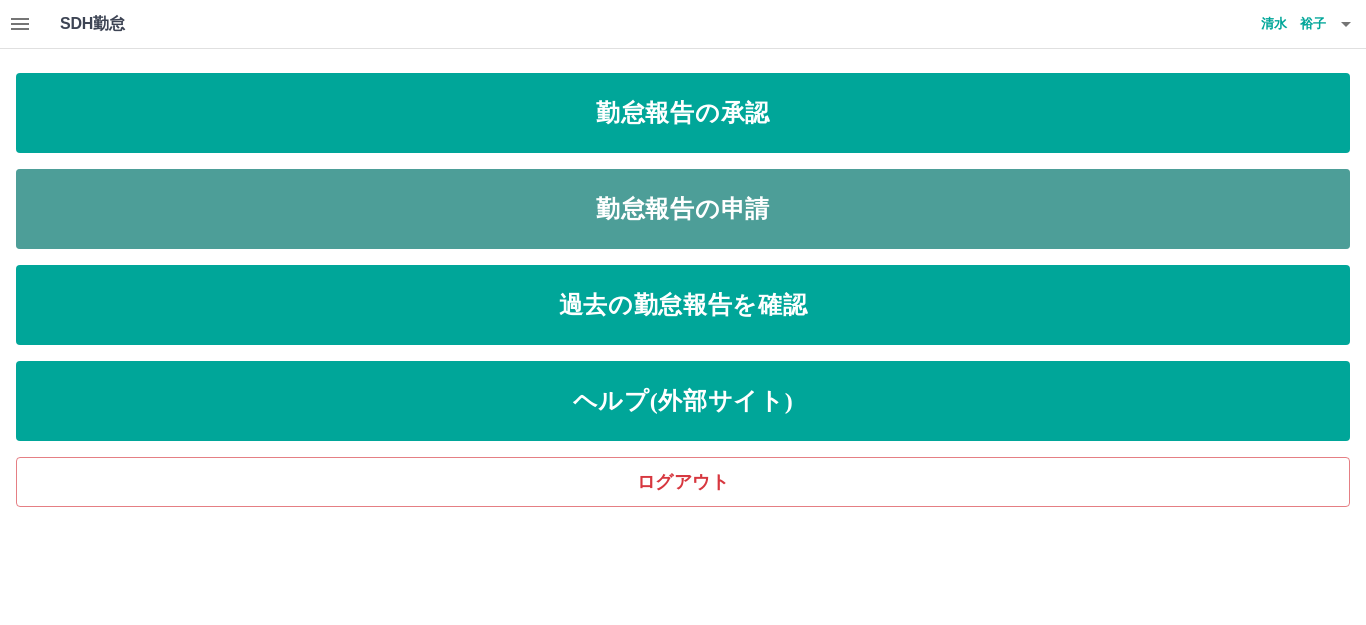 click on "勤怠報告の申請" at bounding box center (683, 209) 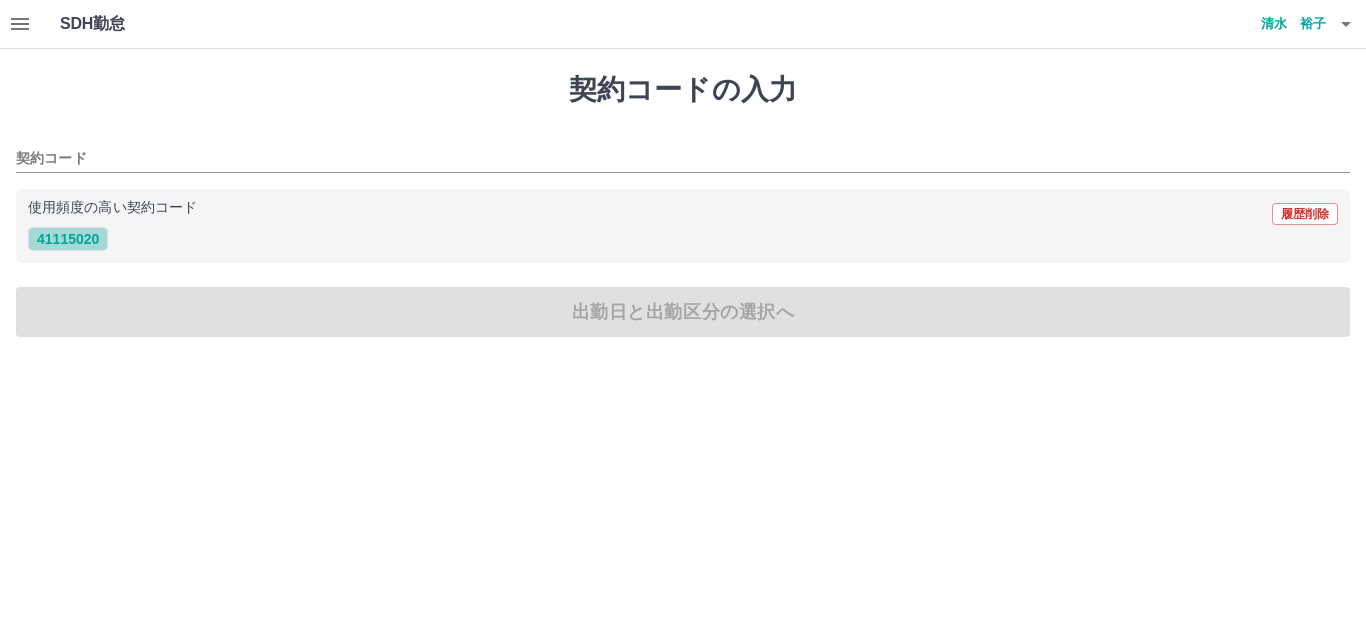 click on "41115020" at bounding box center (68, 239) 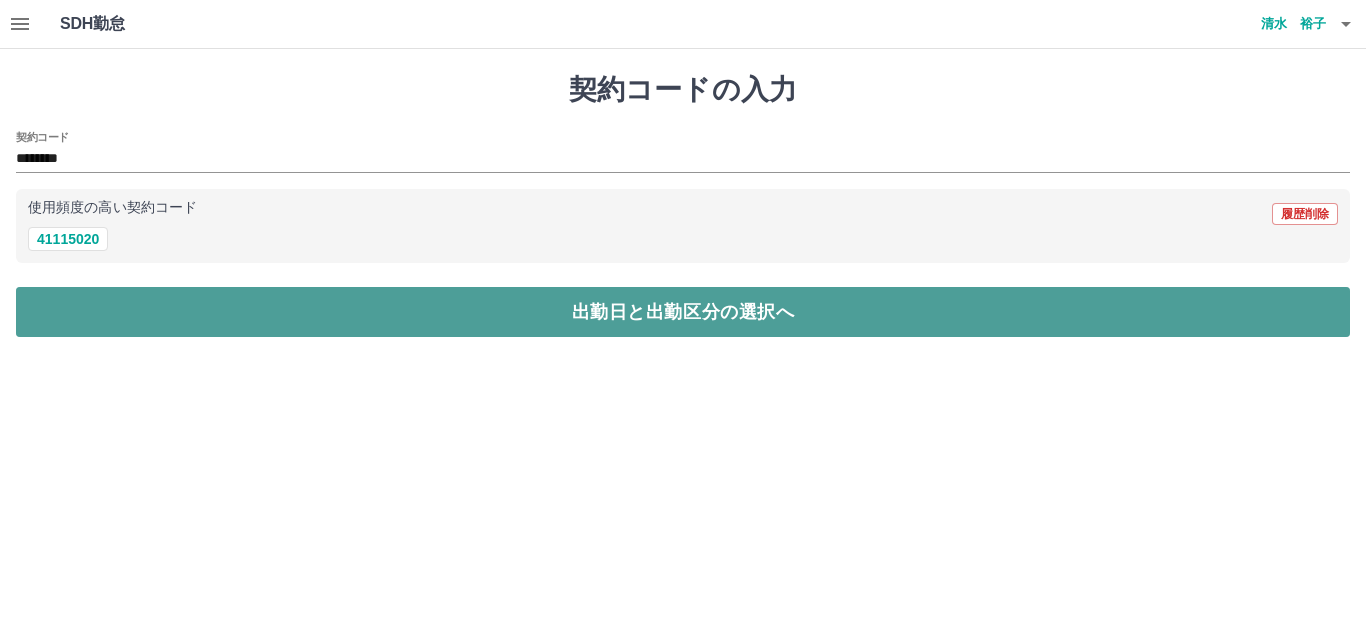 click on "出勤日と出勤区分の選択へ" at bounding box center [683, 312] 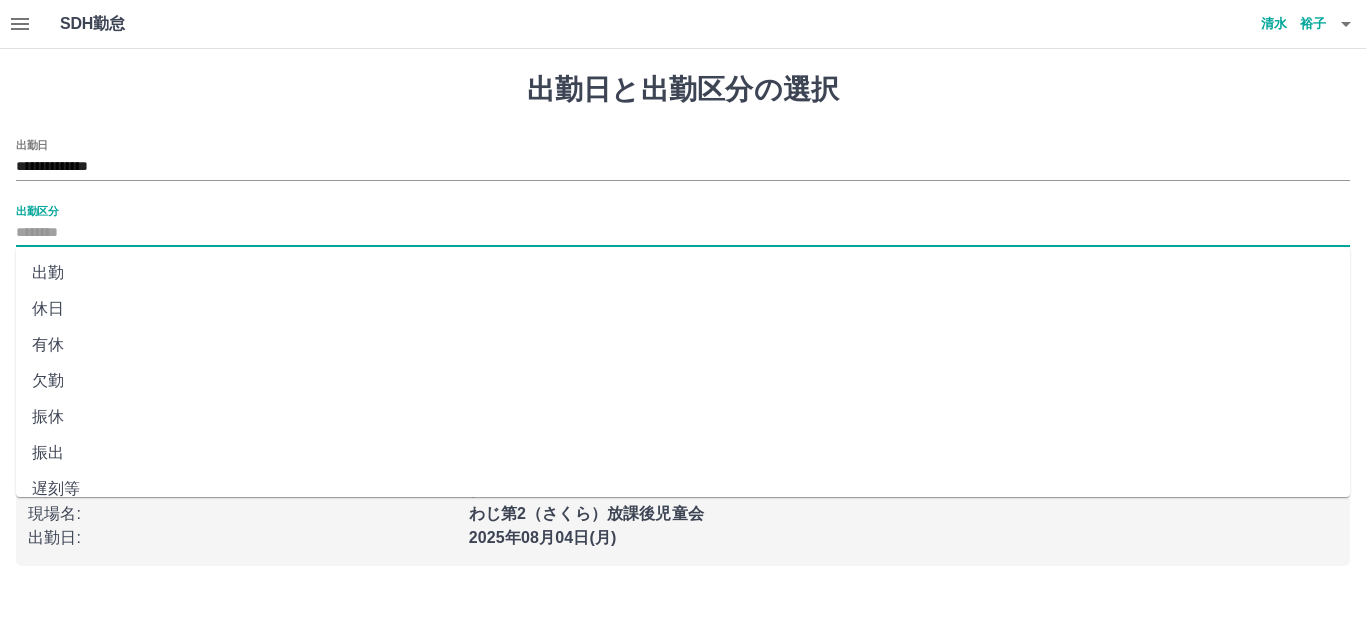 click on "出勤区分" at bounding box center (683, 233) 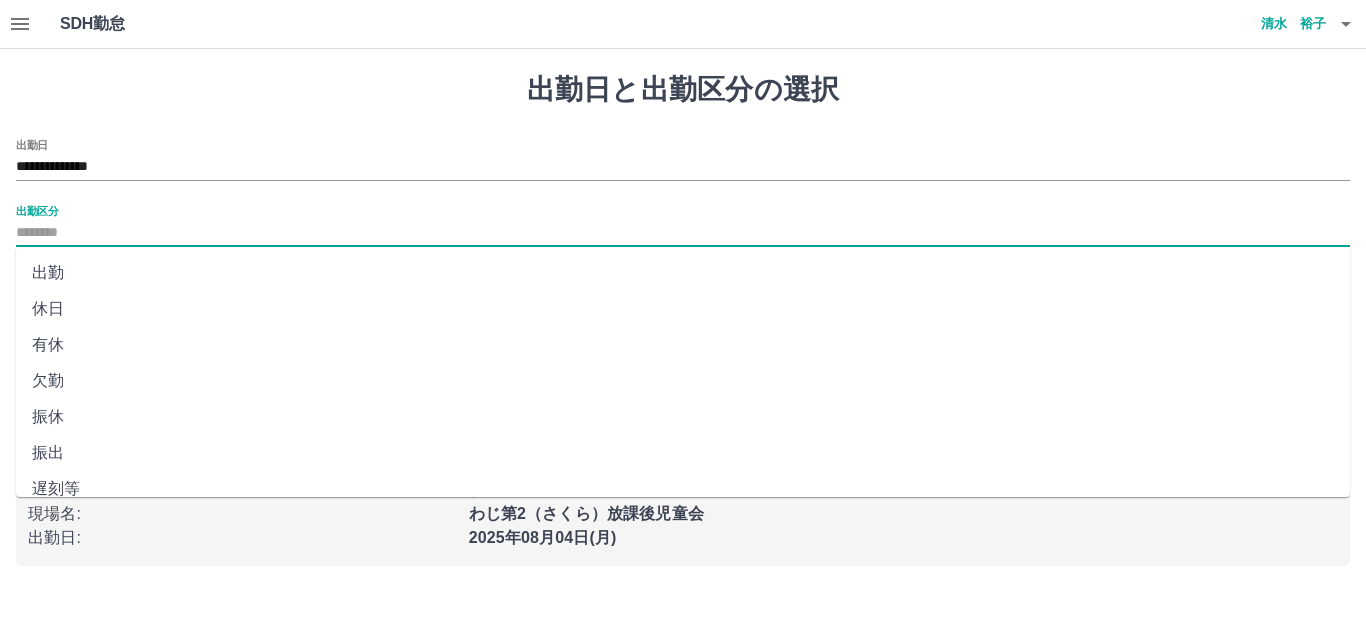 click on "出勤" at bounding box center [683, 273] 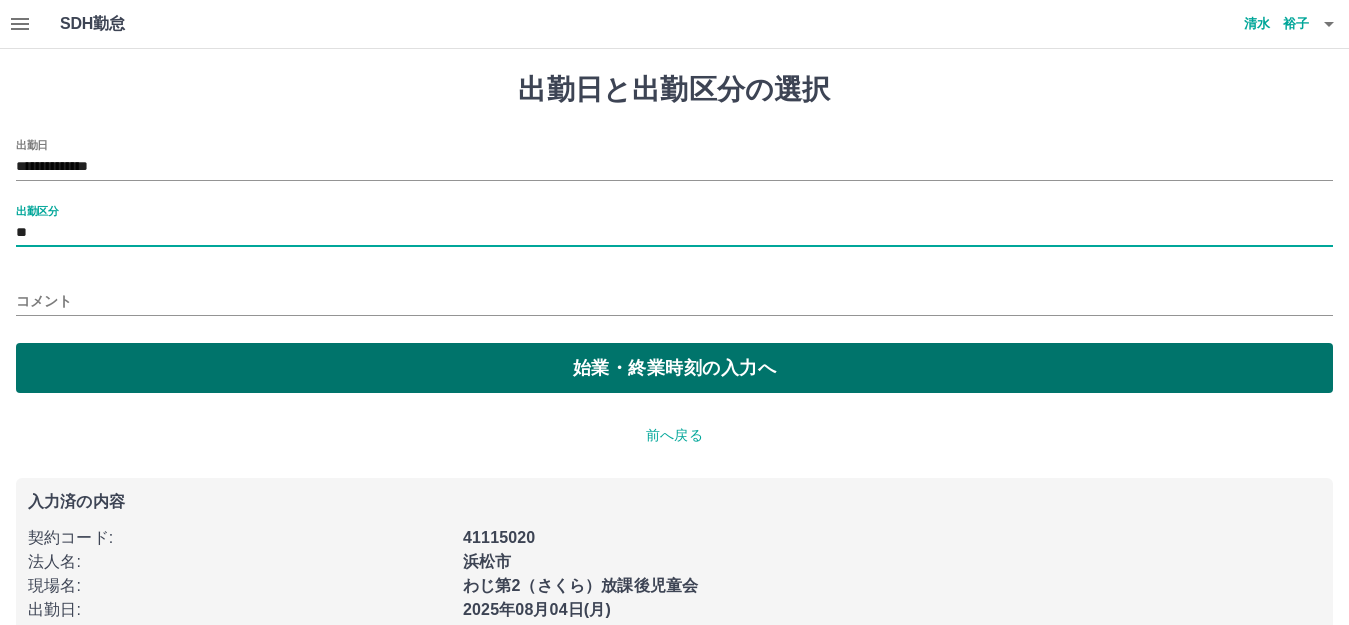 click on "始業・終業時刻の入力へ" at bounding box center (674, 368) 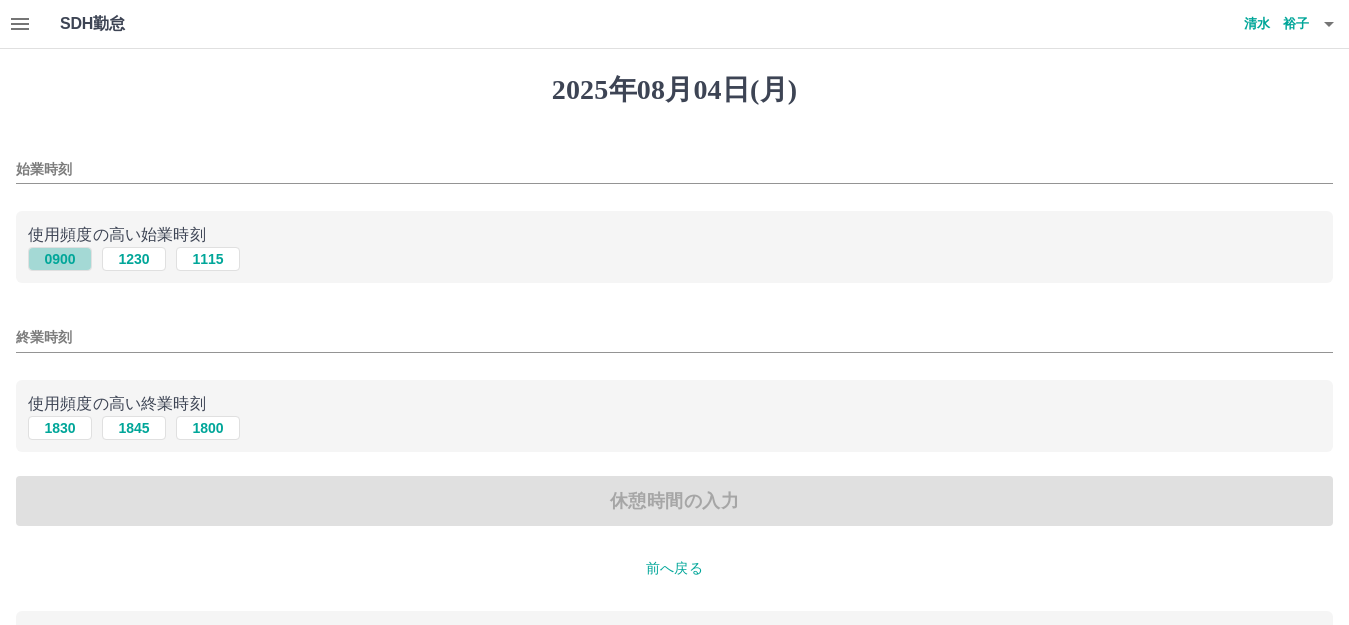 click on "0900" at bounding box center [60, 259] 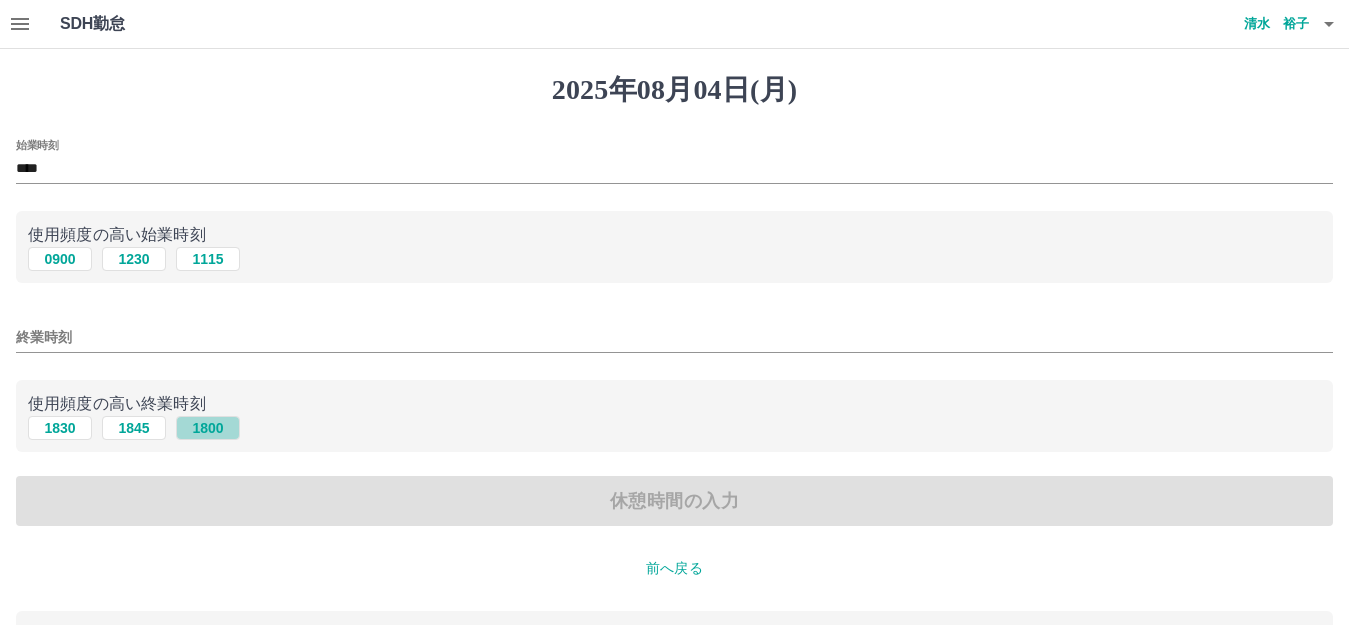 click on "1800" at bounding box center [208, 428] 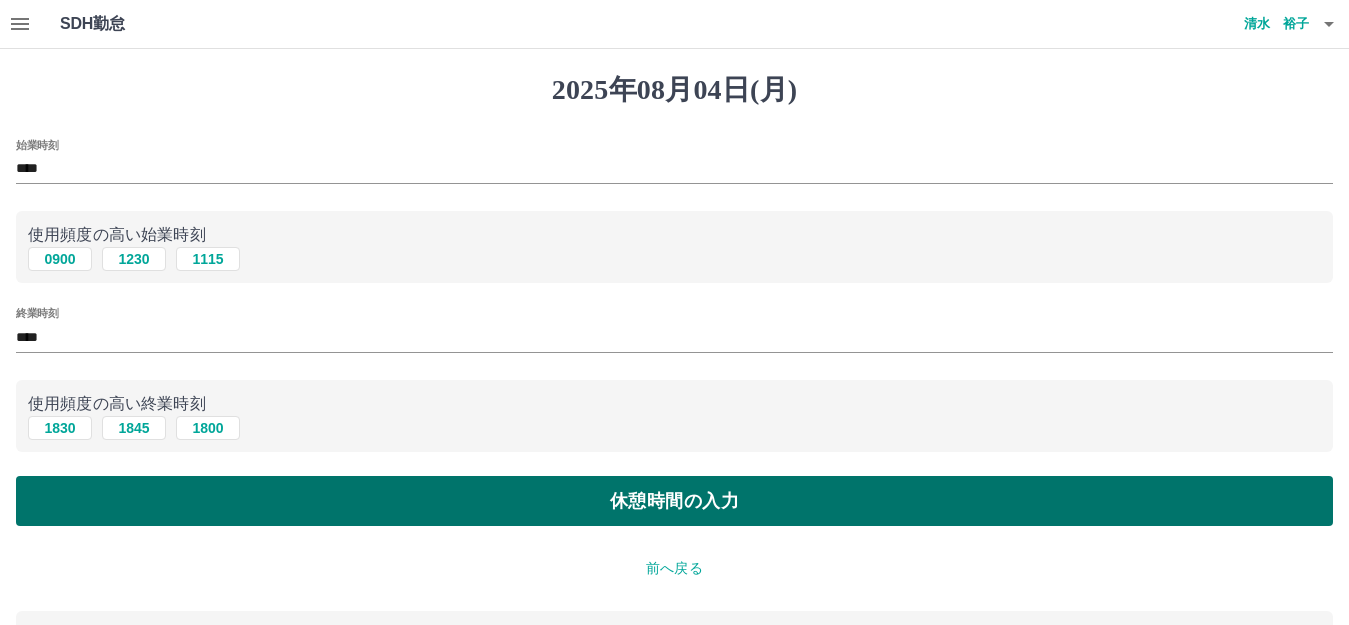 click on "休憩時間の入力" at bounding box center [674, 501] 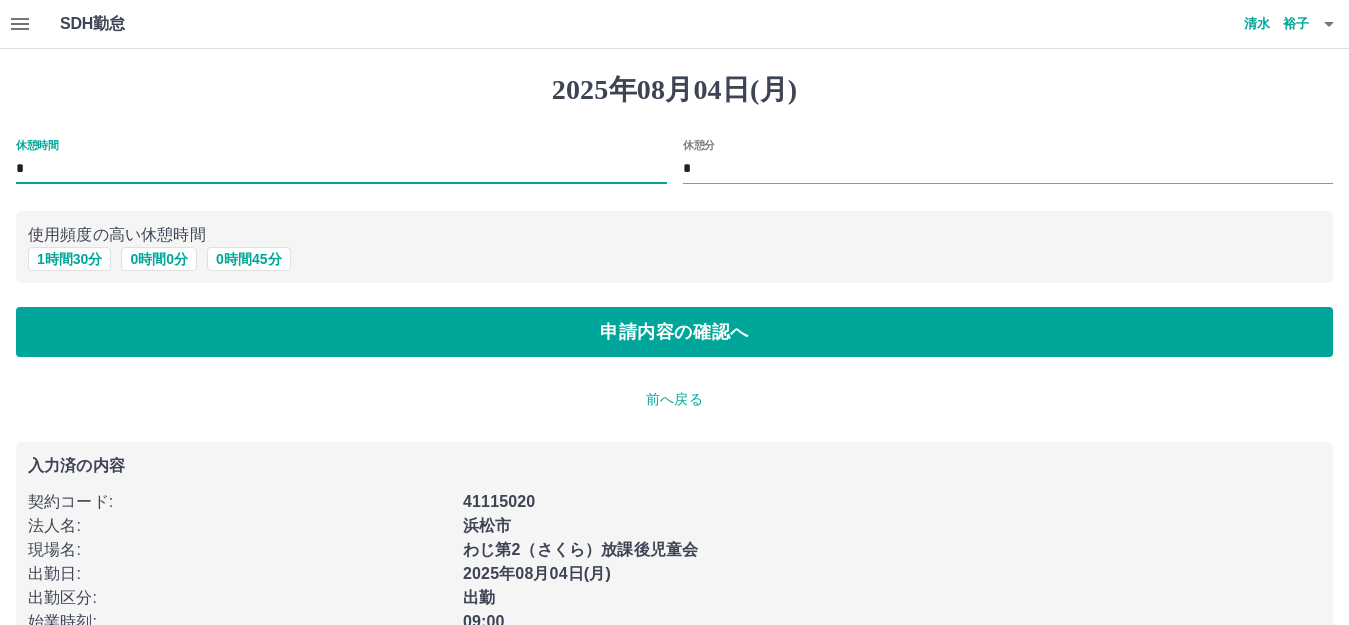 click on "*" at bounding box center (341, 169) 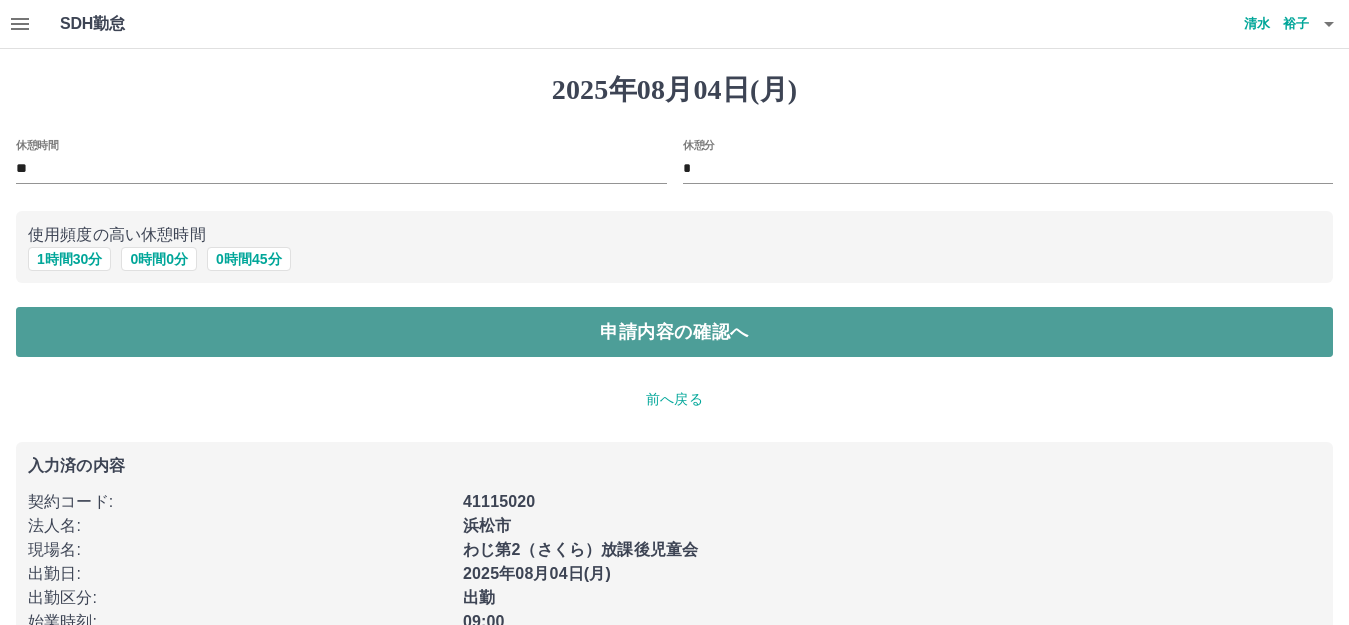 click on "申請内容の確認へ" at bounding box center [674, 332] 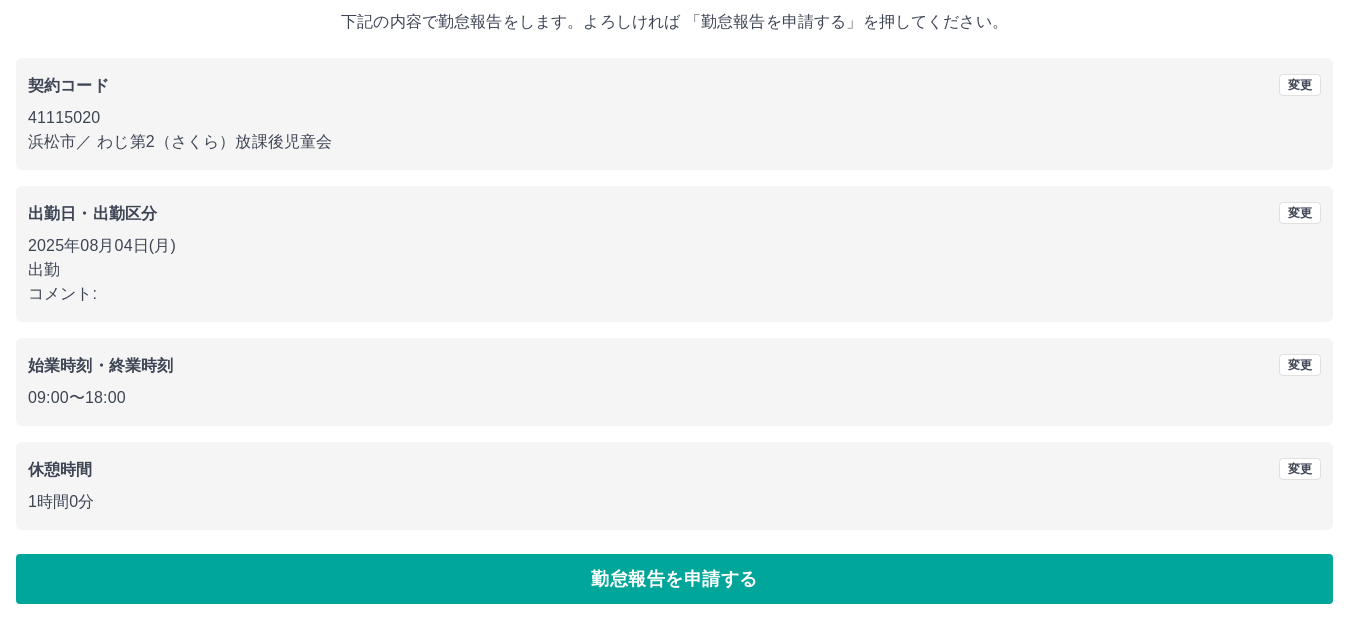 scroll, scrollTop: 124, scrollLeft: 0, axis: vertical 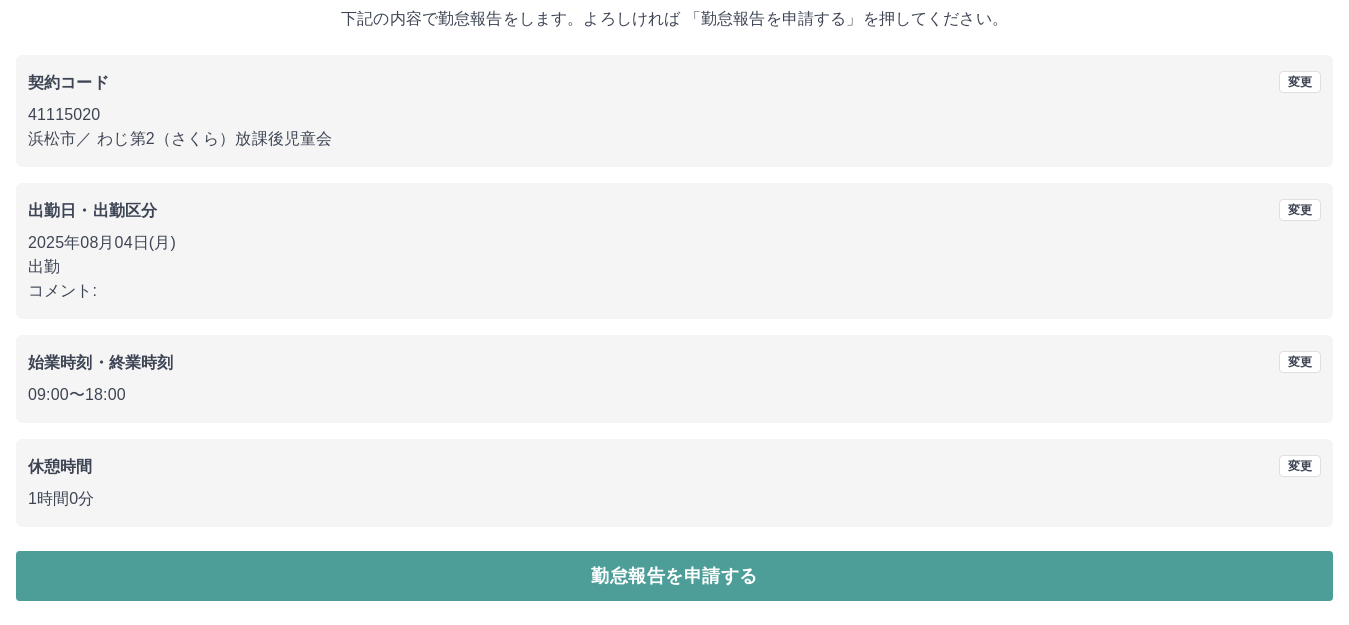 click on "勤怠報告を申請する" at bounding box center (674, 576) 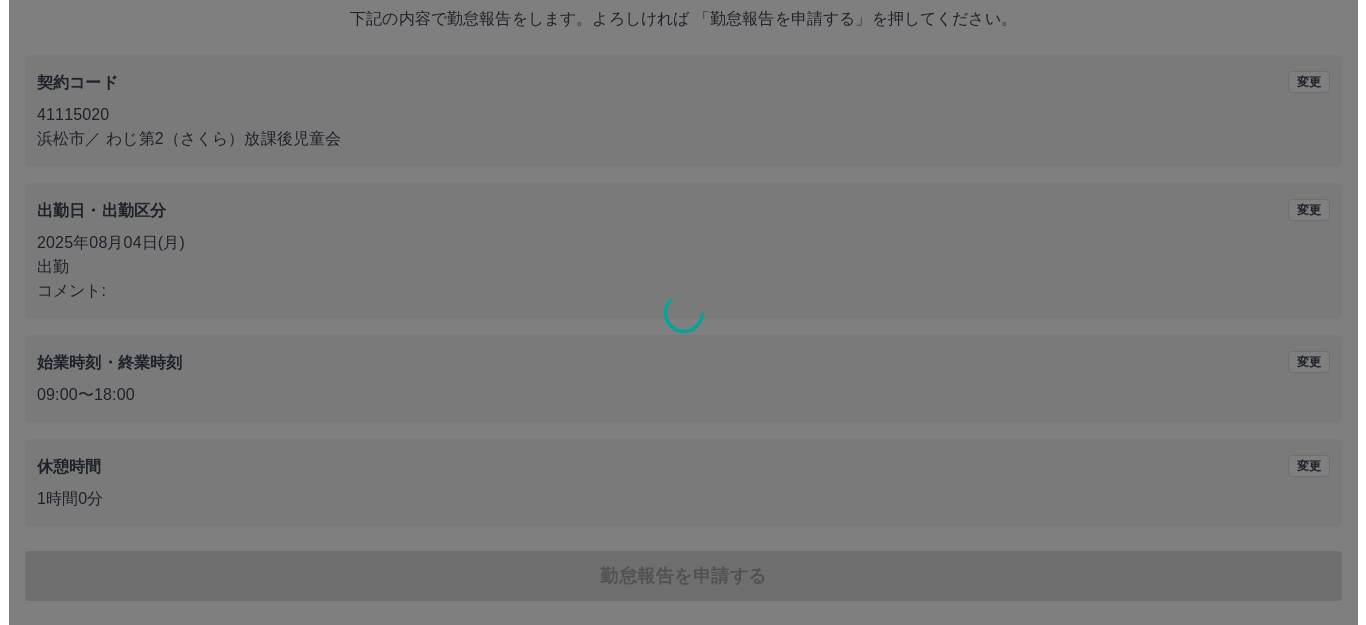 scroll, scrollTop: 0, scrollLeft: 0, axis: both 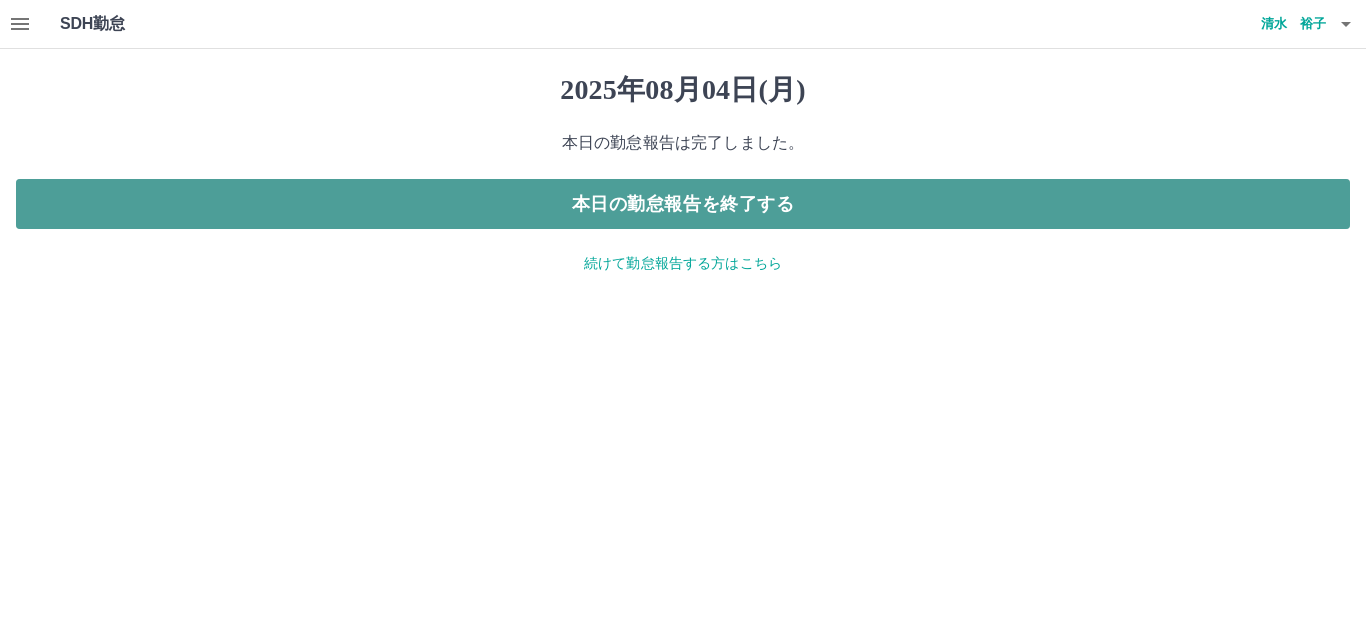 click on "本日の勤怠報告を終了する" at bounding box center [683, 204] 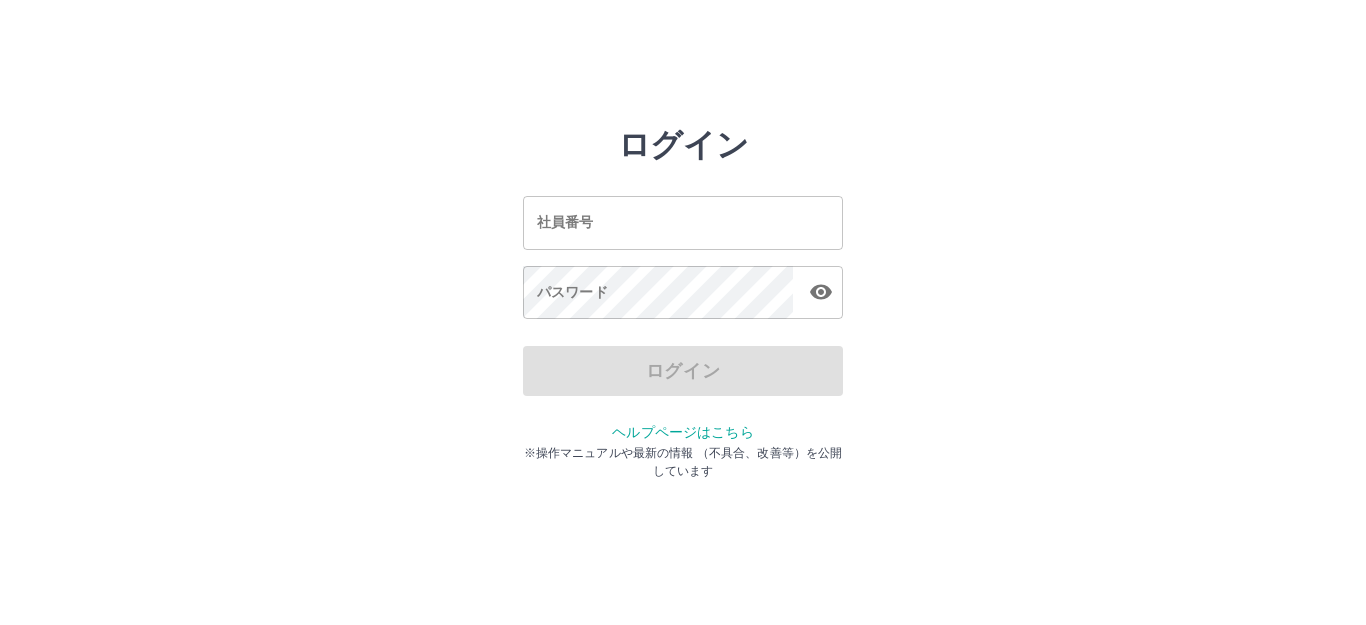 scroll, scrollTop: 0, scrollLeft: 0, axis: both 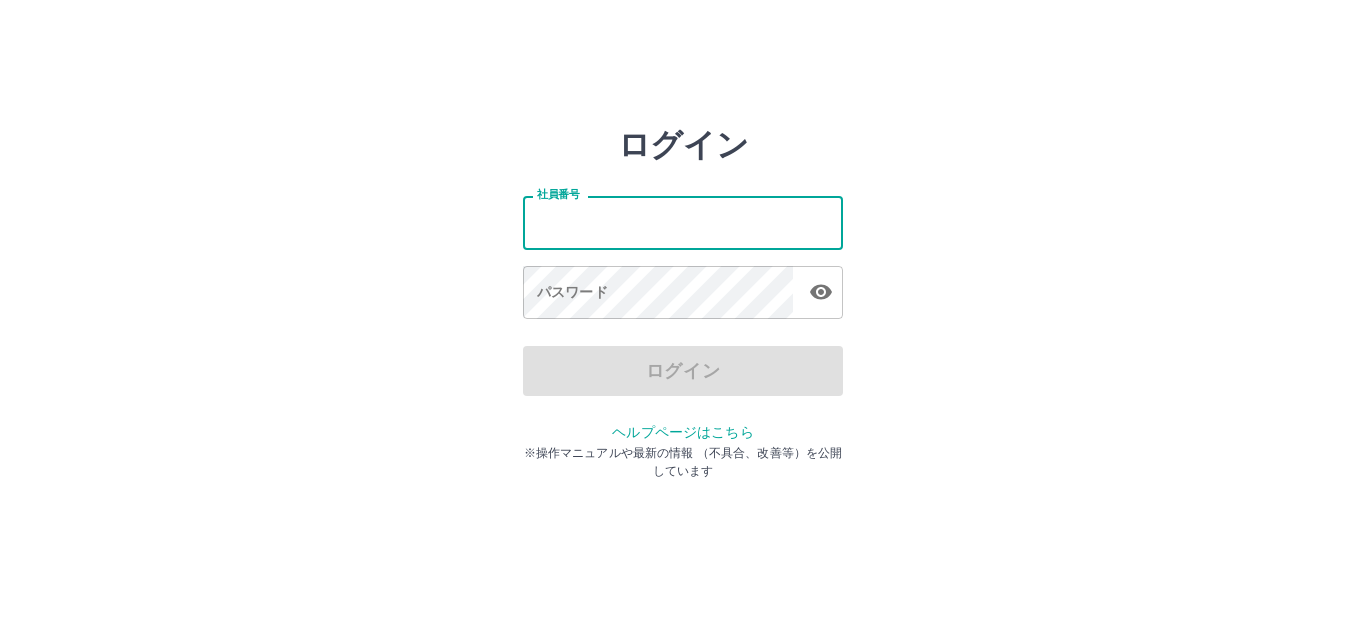 click on "社員番号" at bounding box center [683, 222] 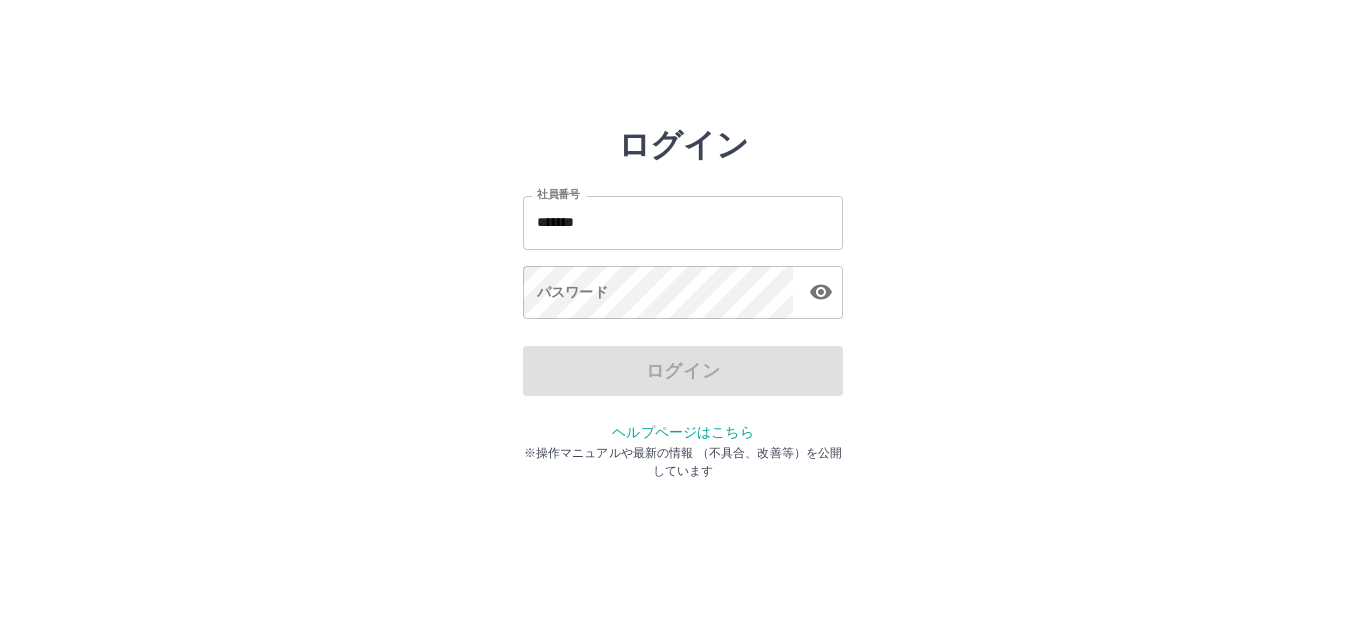 click on "ログイン" at bounding box center [683, 371] 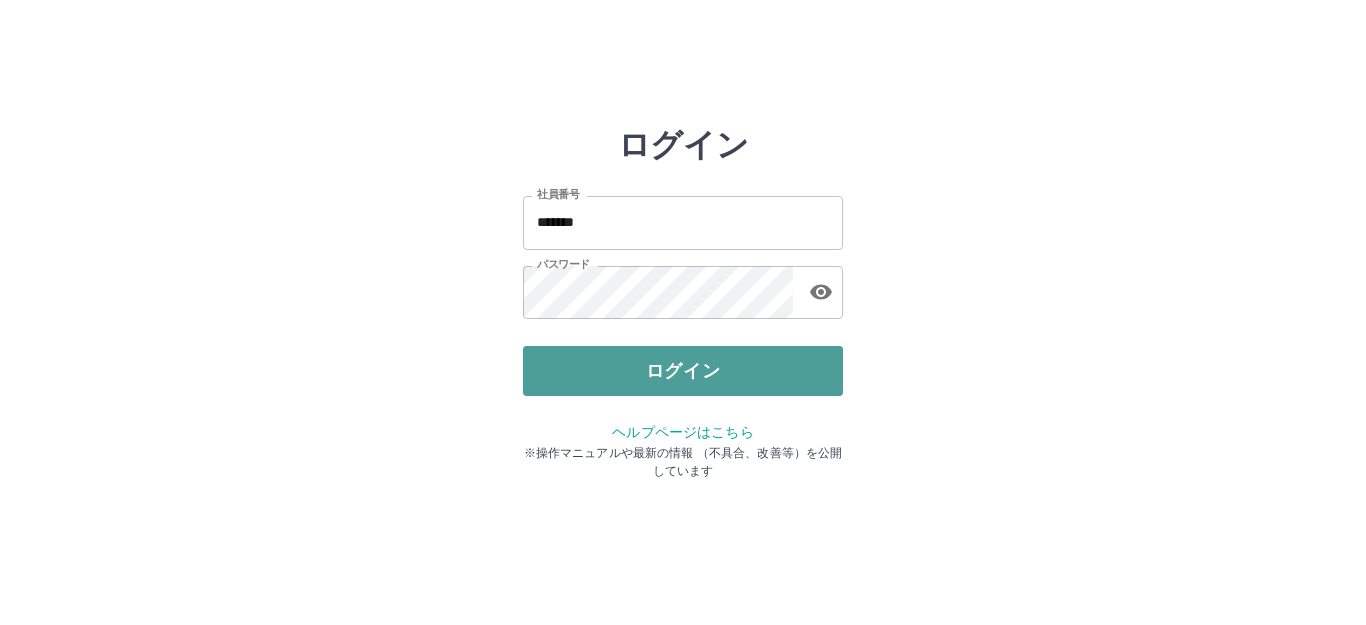 click on "ログイン" at bounding box center [683, 371] 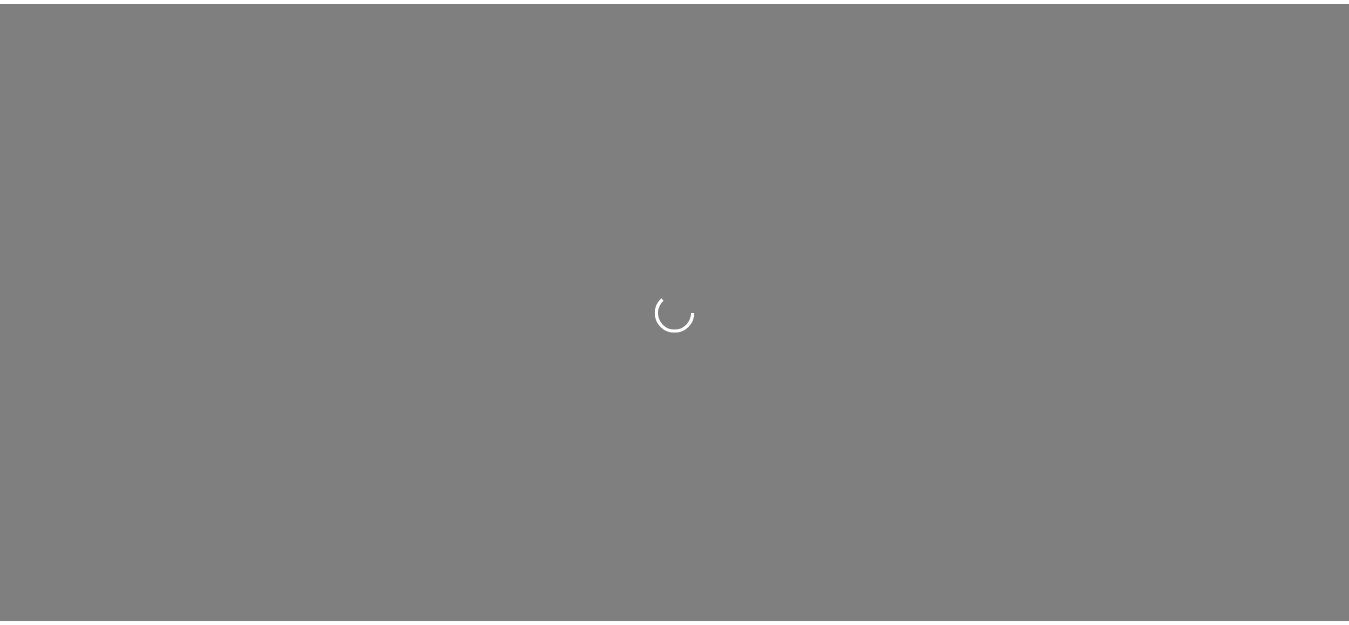 scroll, scrollTop: 0, scrollLeft: 0, axis: both 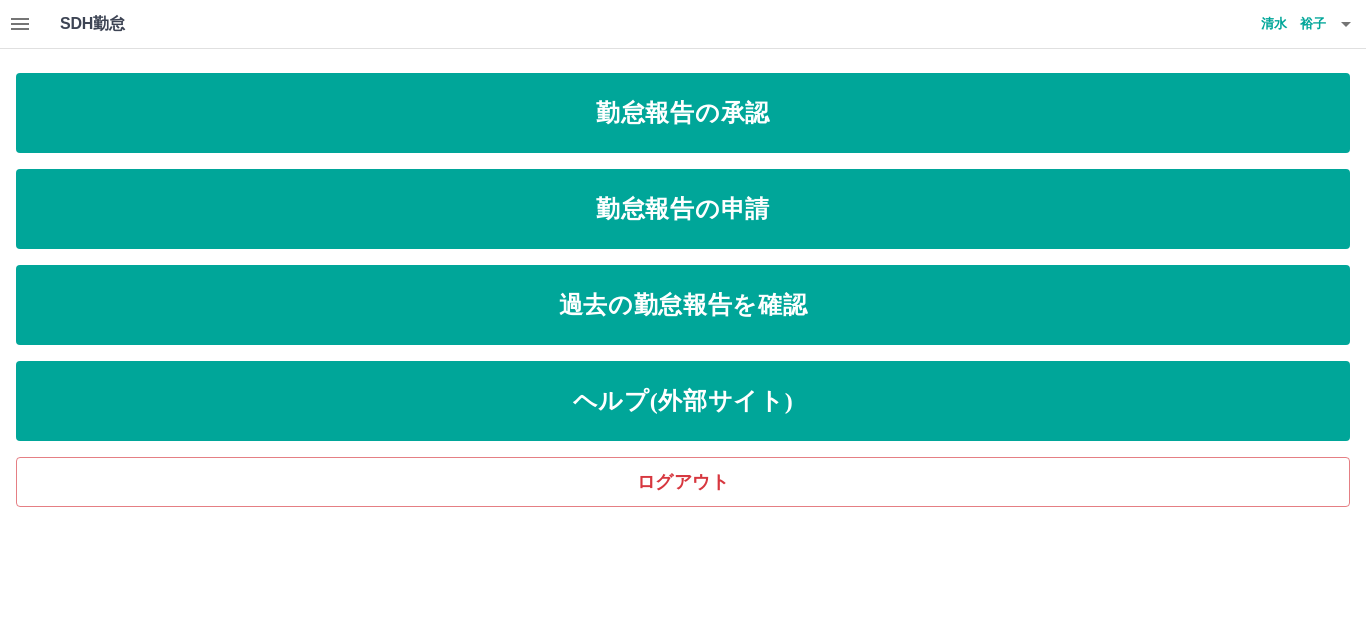 click 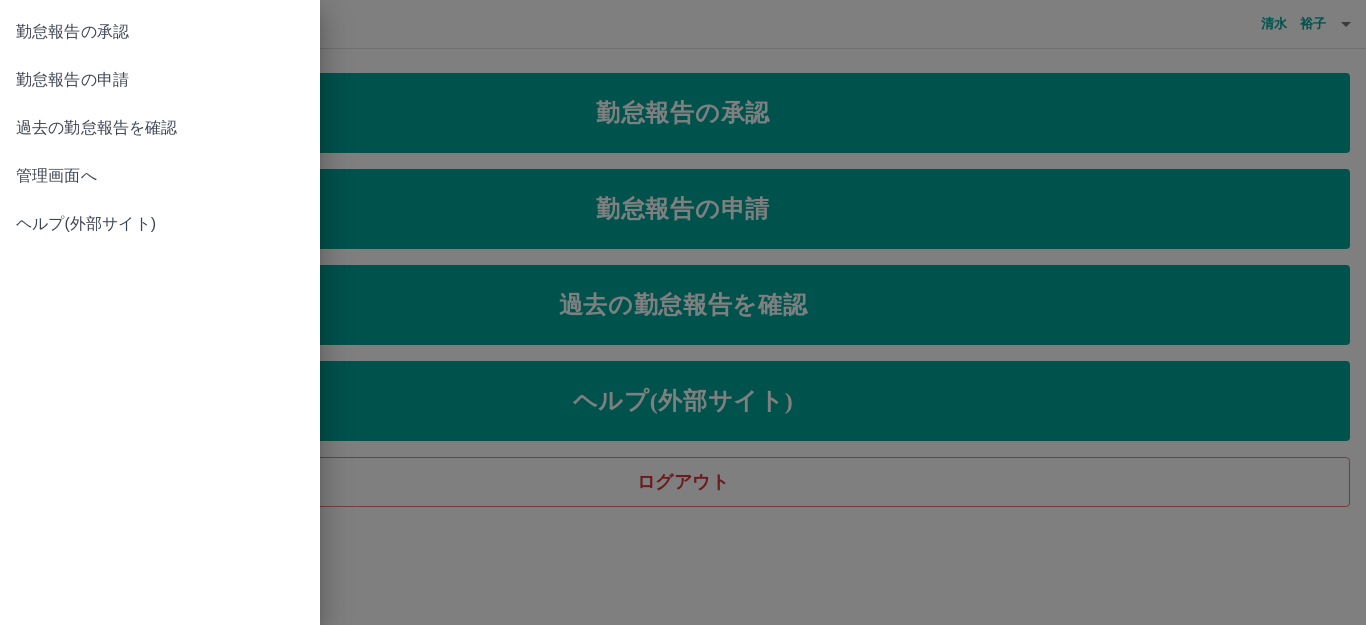 click on "管理画面へ" at bounding box center [160, 176] 